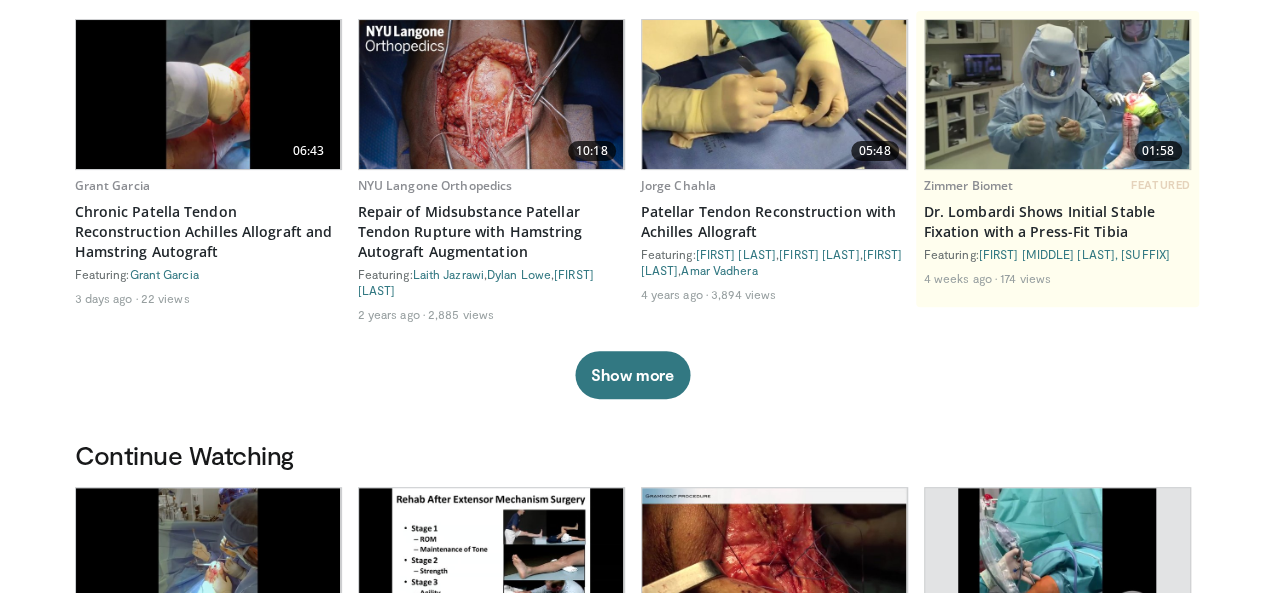 scroll, scrollTop: 0, scrollLeft: 0, axis: both 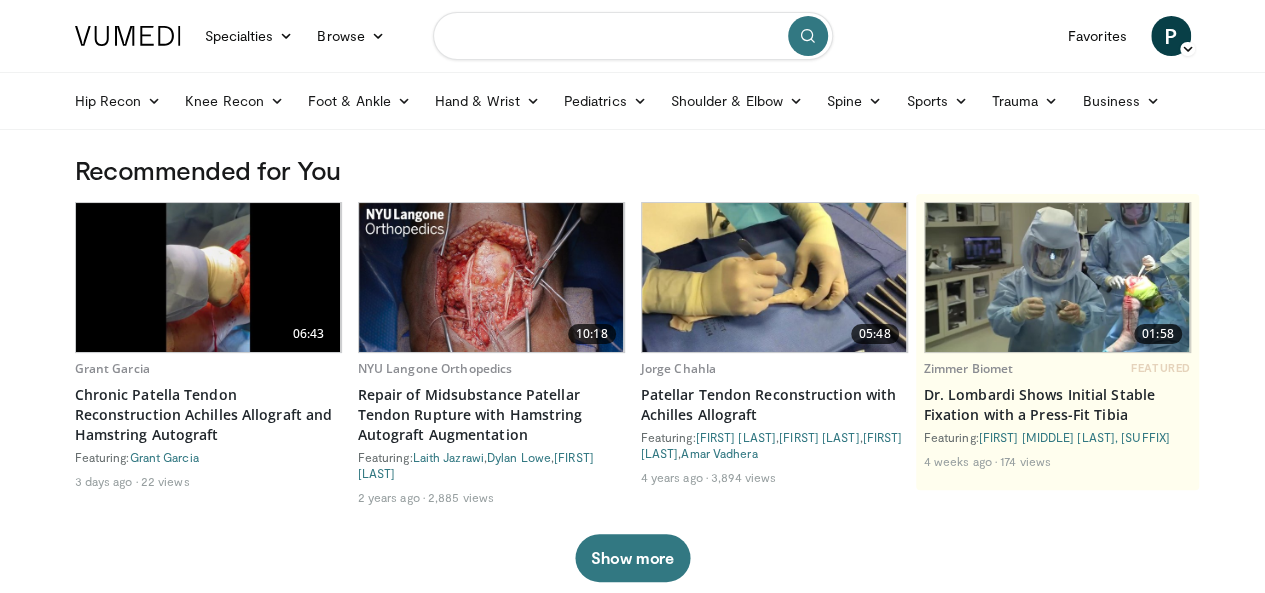 click at bounding box center [633, 36] 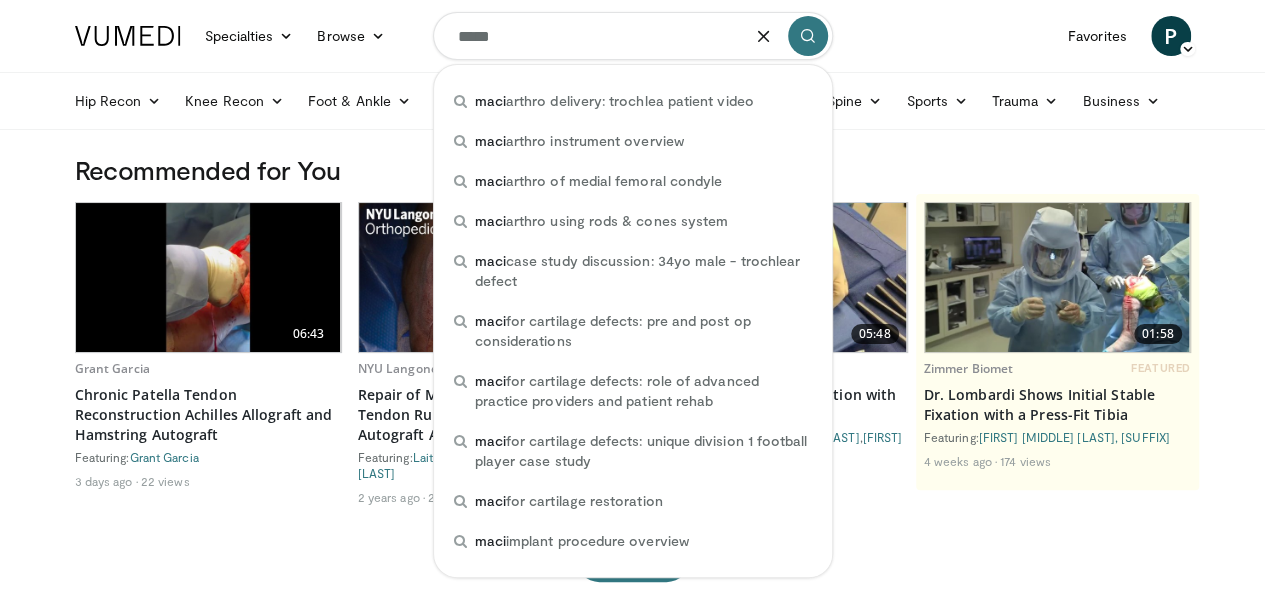 type on "****" 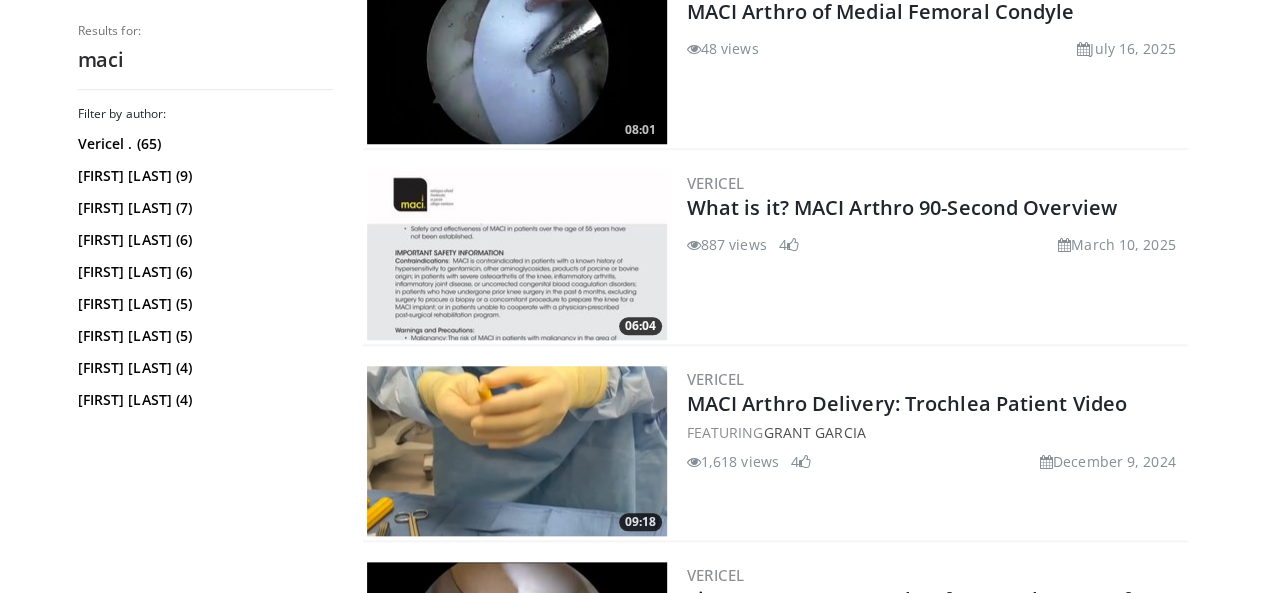 scroll, scrollTop: 820, scrollLeft: 0, axis: vertical 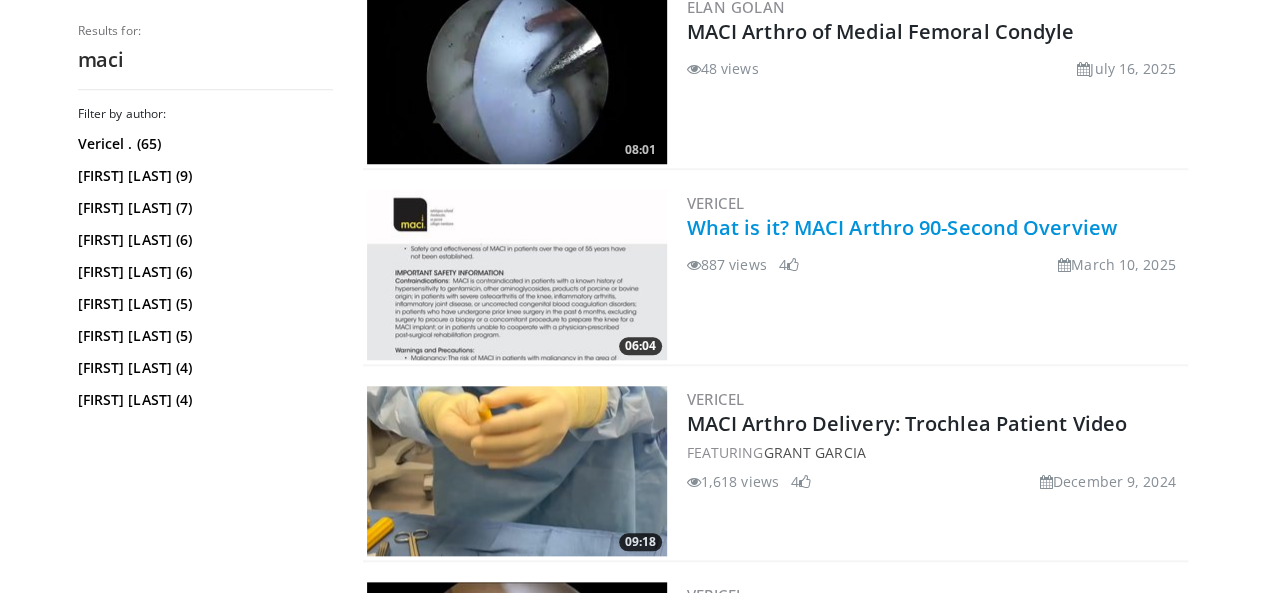 click on "What is it? MACI Arthro 90-Second Overview" at bounding box center (902, 227) 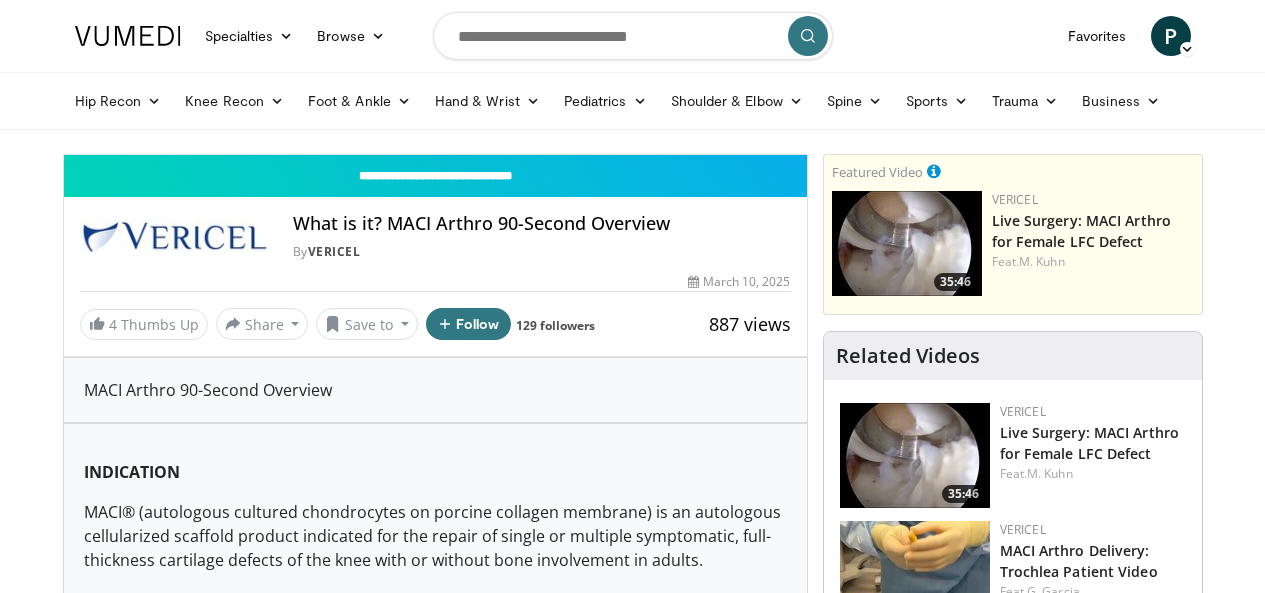 scroll, scrollTop: 0, scrollLeft: 0, axis: both 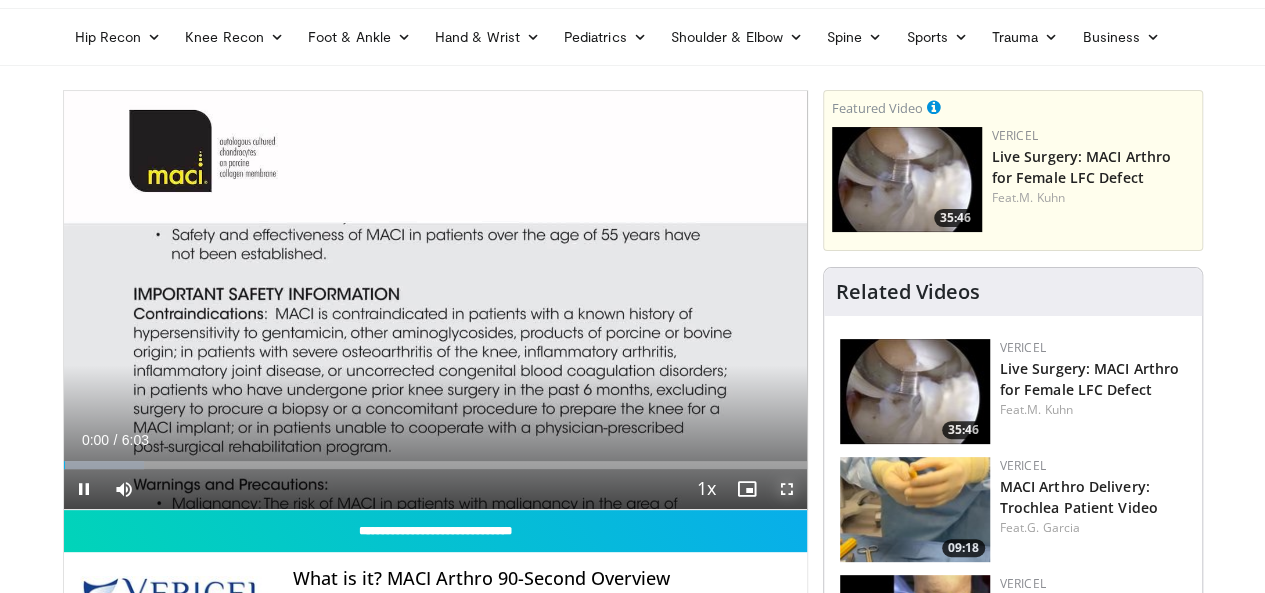 click at bounding box center [787, 489] 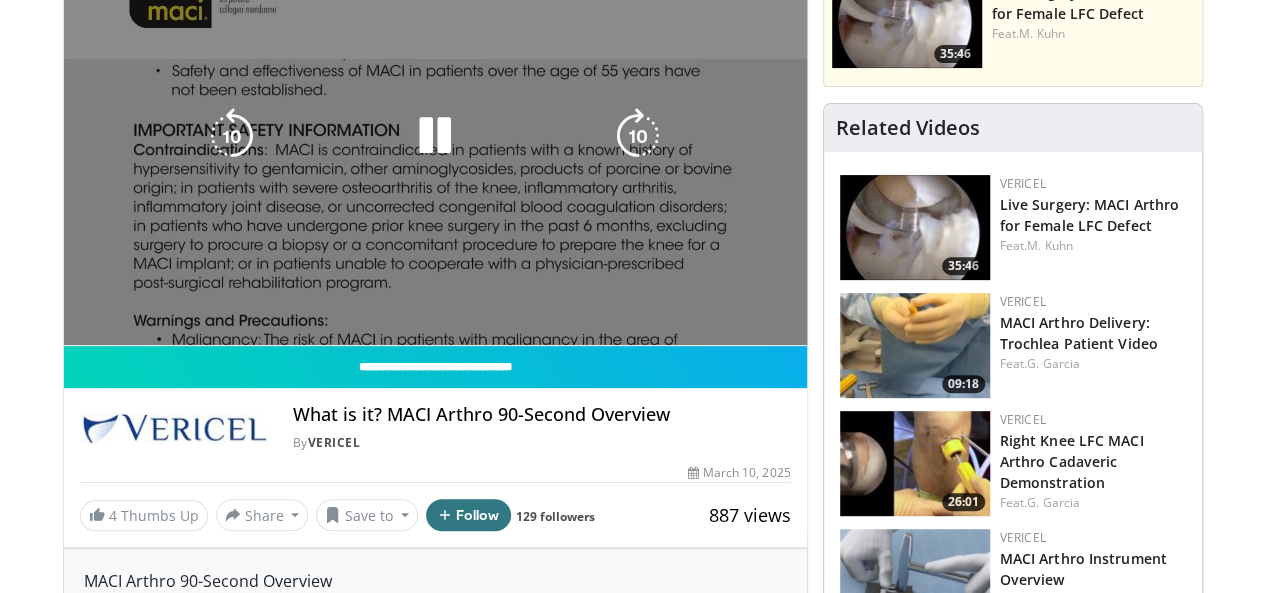scroll, scrollTop: 229, scrollLeft: 0, axis: vertical 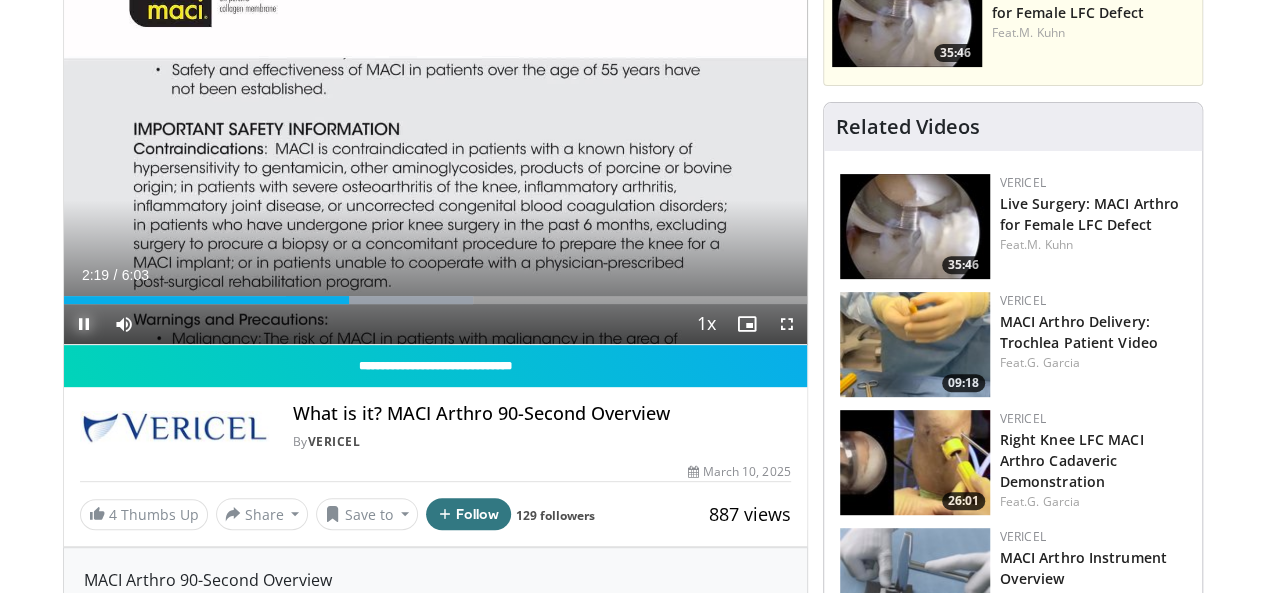 click at bounding box center [84, 324] 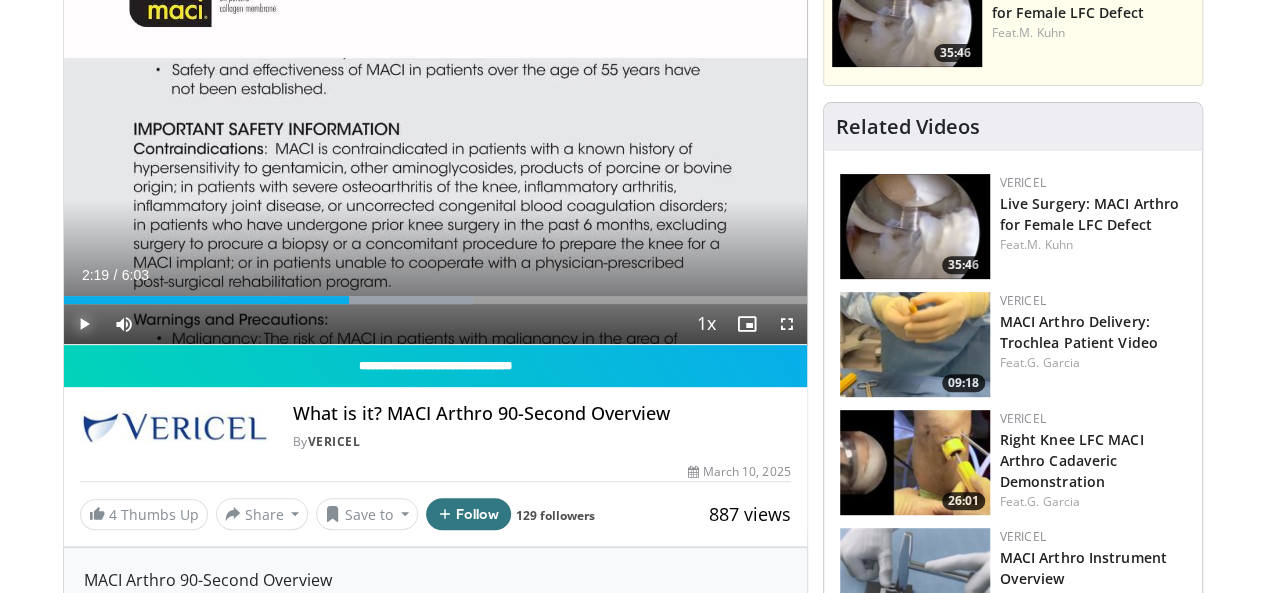 scroll, scrollTop: 0, scrollLeft: 0, axis: both 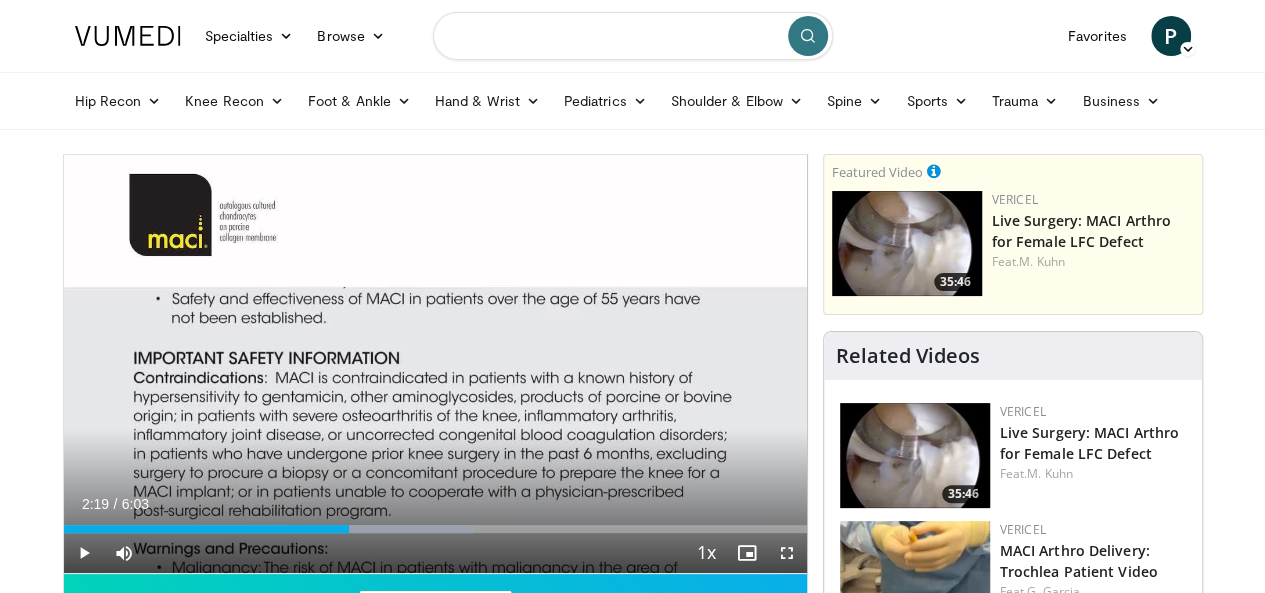 click at bounding box center (633, 36) 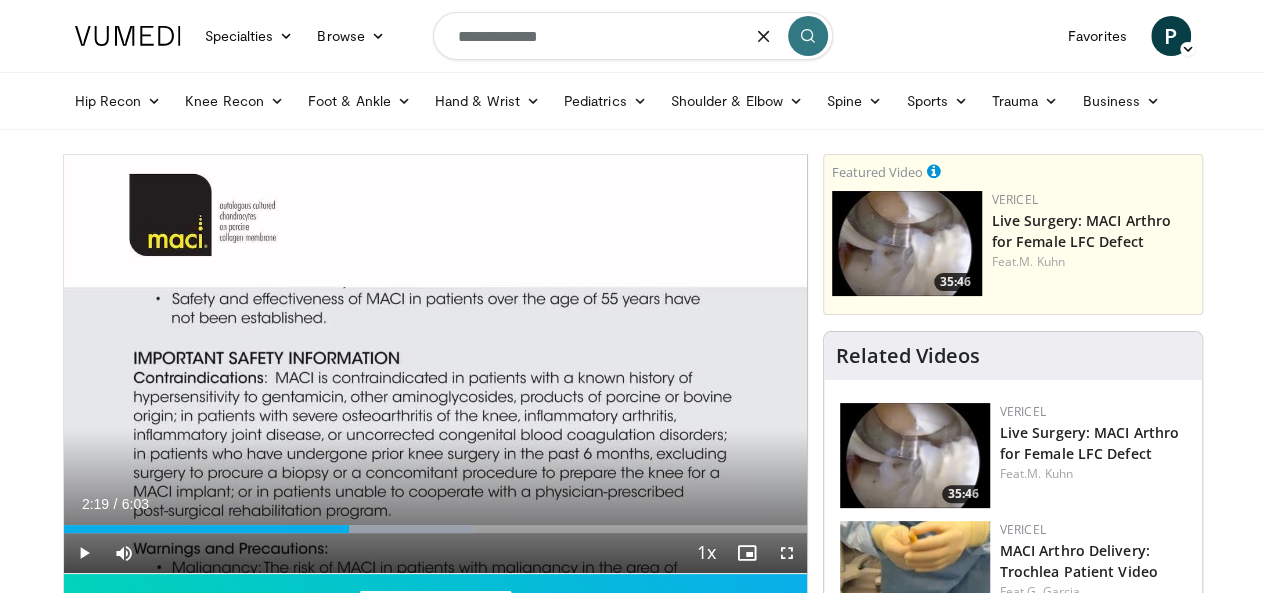 type on "**********" 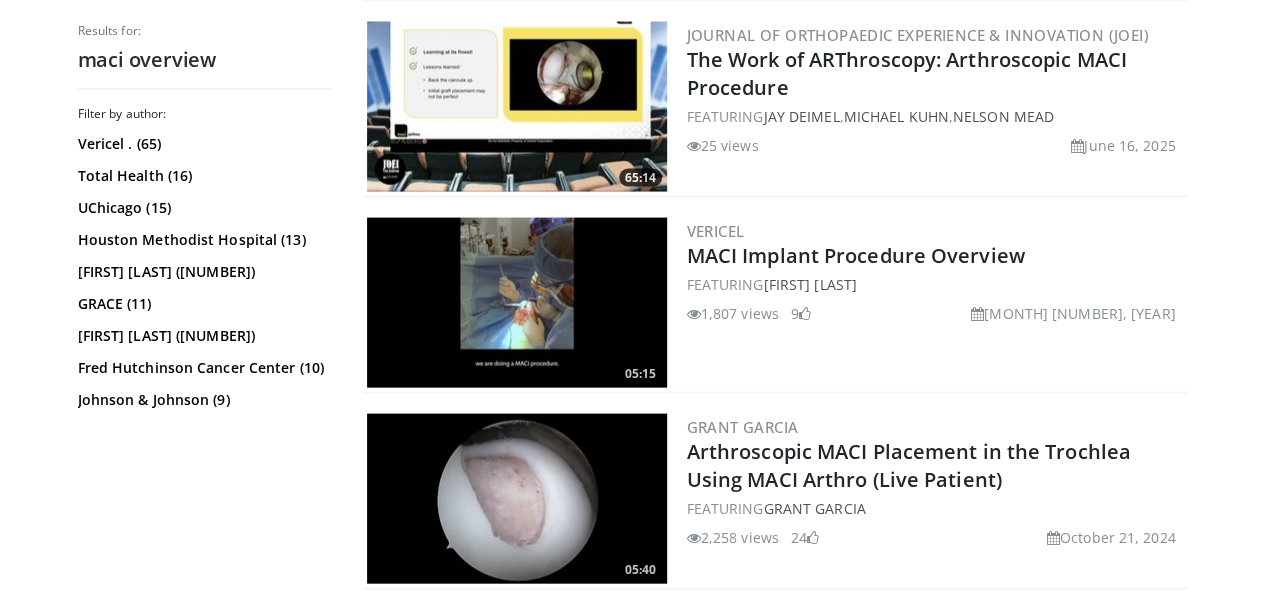 scroll, scrollTop: 1984, scrollLeft: 0, axis: vertical 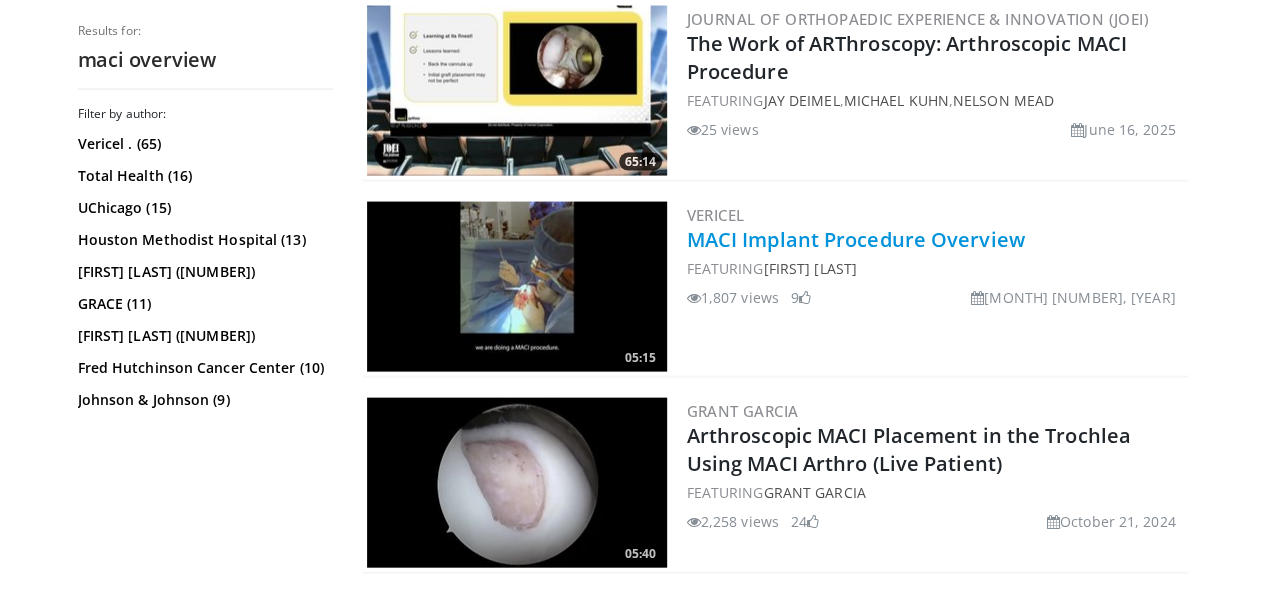 click on "MACI Implant Procedure Overview" at bounding box center [856, 239] 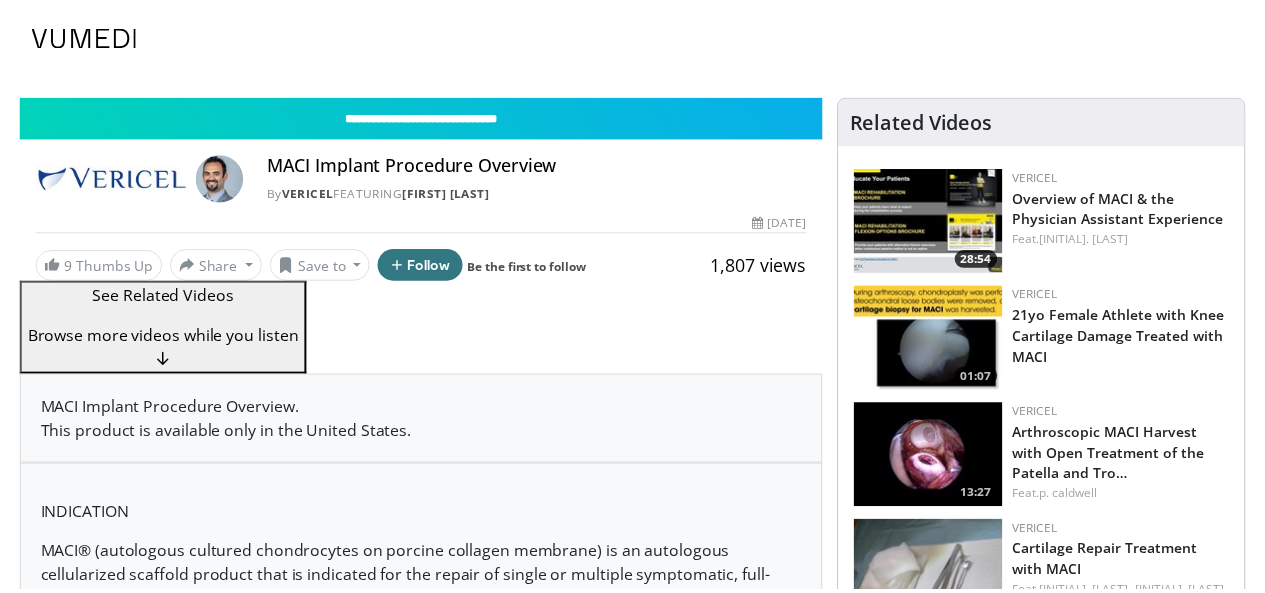 scroll, scrollTop: 0, scrollLeft: 0, axis: both 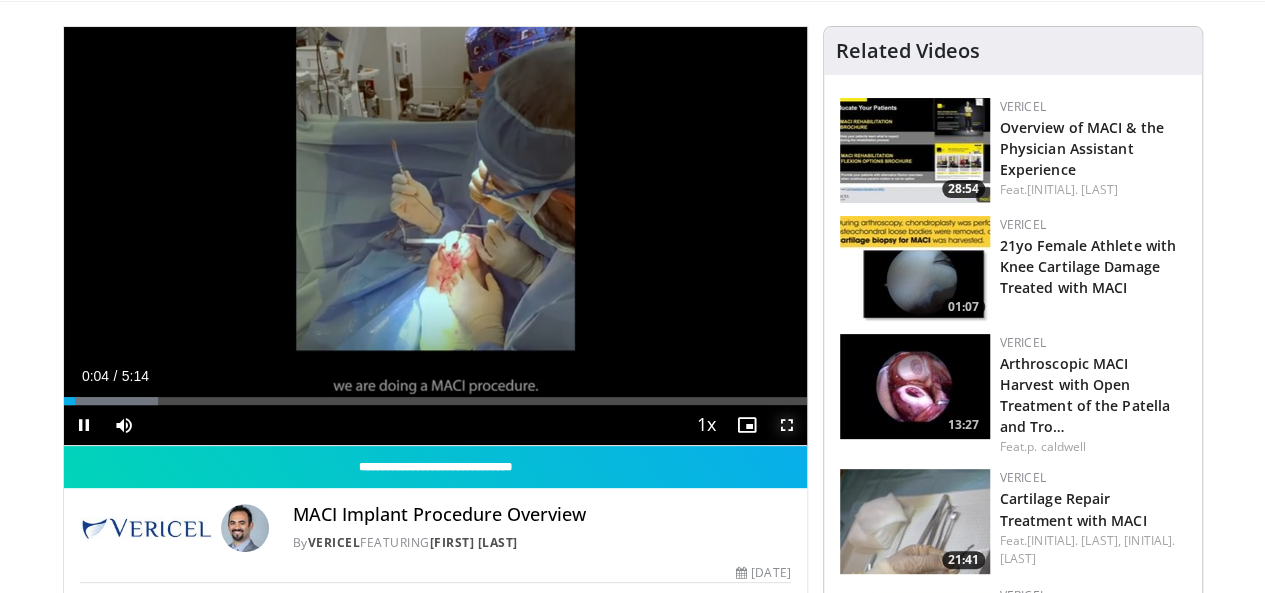 click at bounding box center [787, 425] 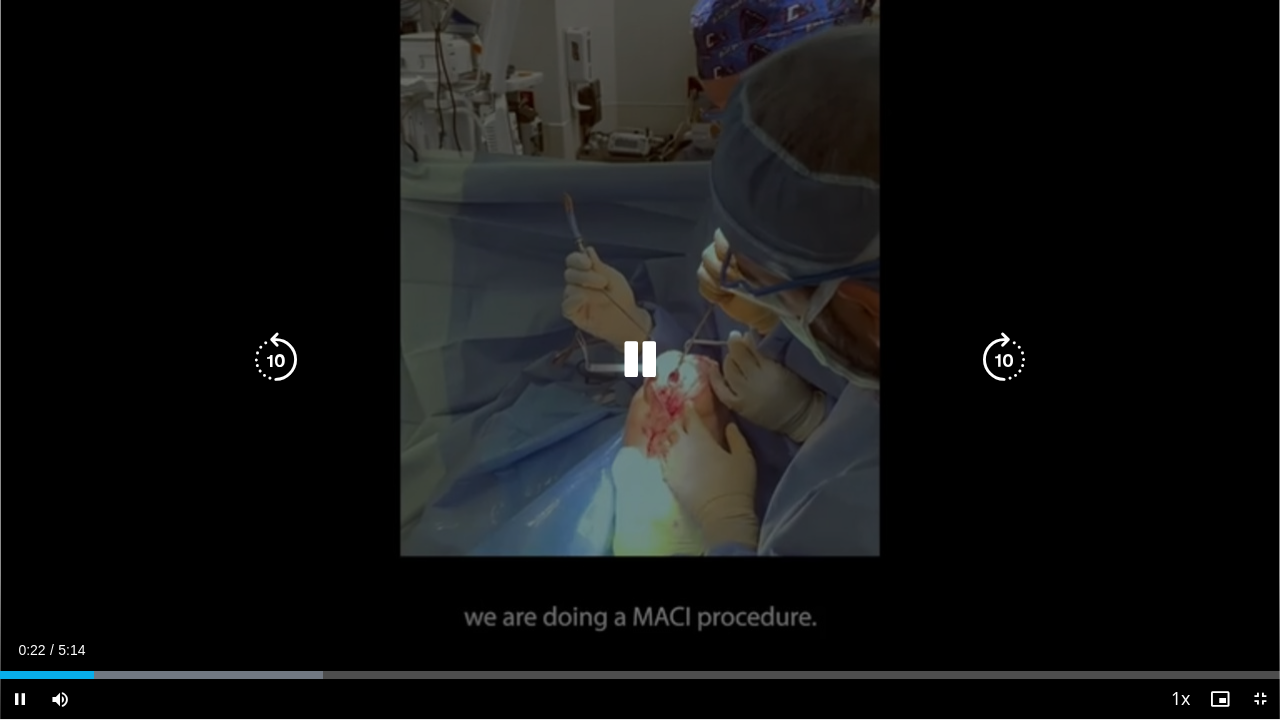 click on "10 seconds
Tap to unmute" at bounding box center (640, 359) 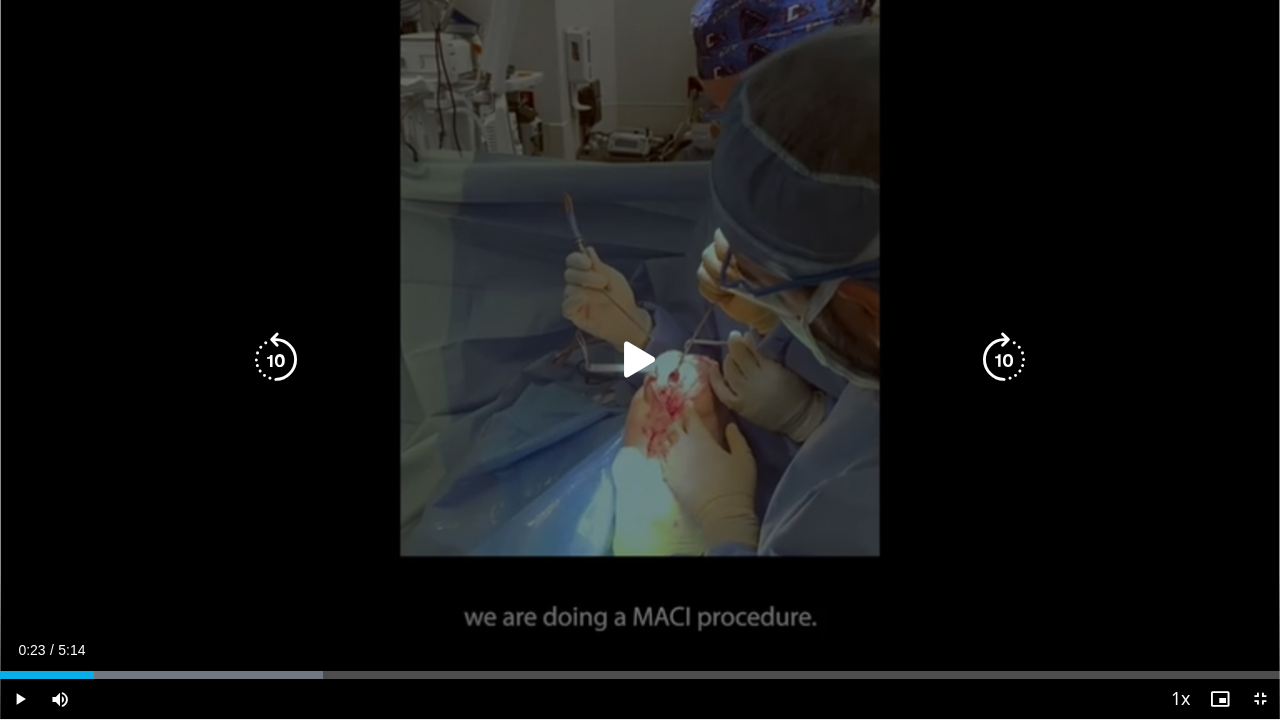 click on "10 seconds
Tap to unmute" at bounding box center (640, 359) 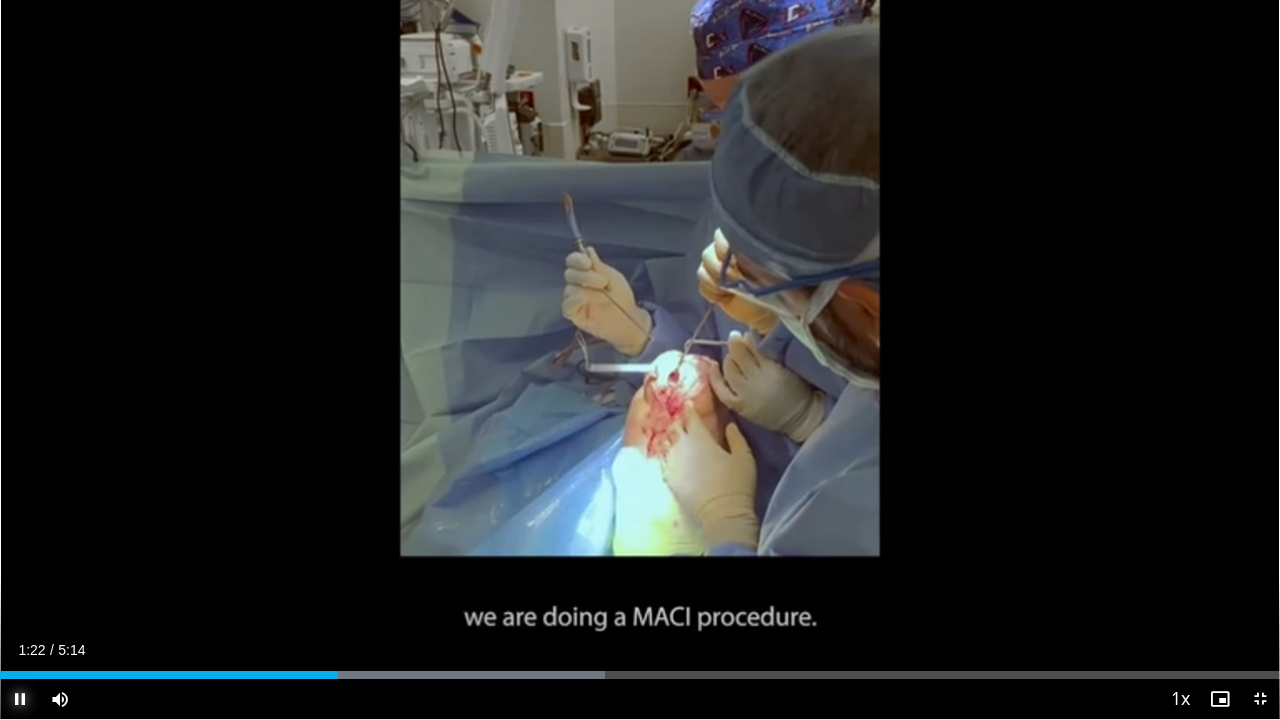 click at bounding box center (20, 699) 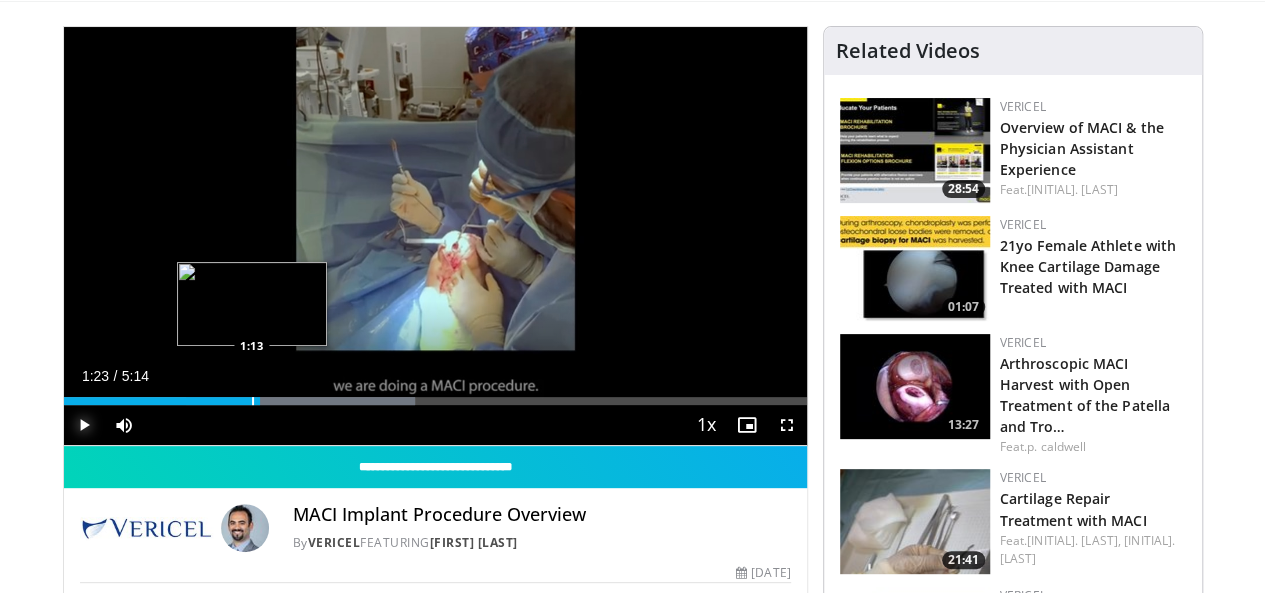 click on "Loaded :  47.27% 1:23 1:13" at bounding box center (435, 401) 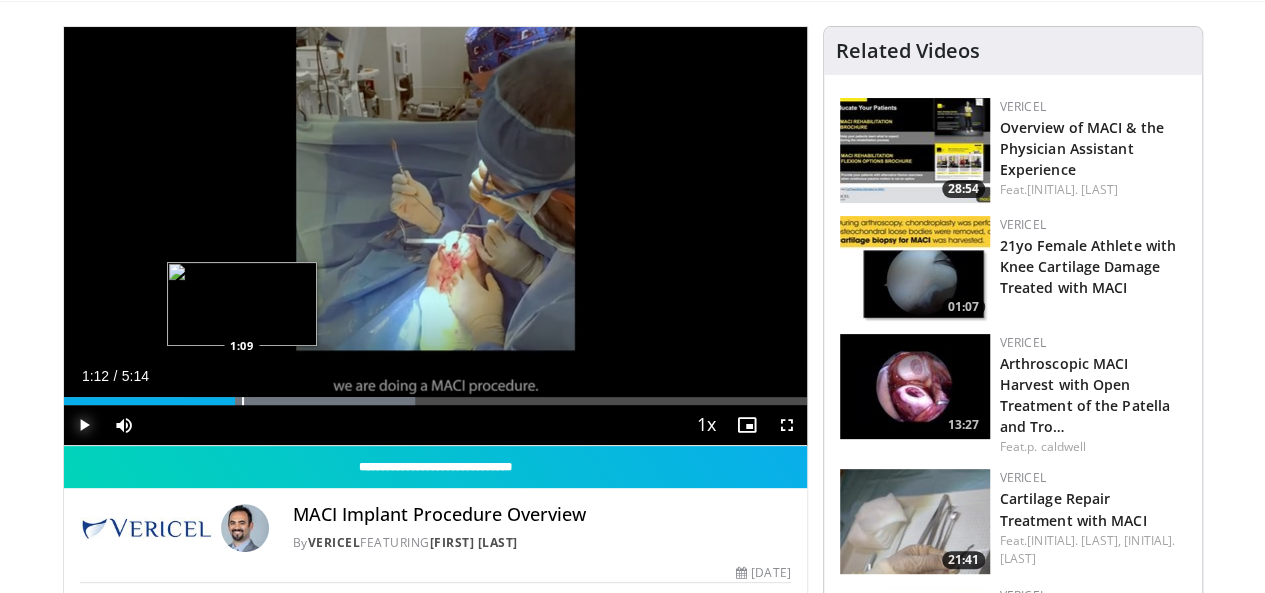 click on "1:12" at bounding box center [150, 401] 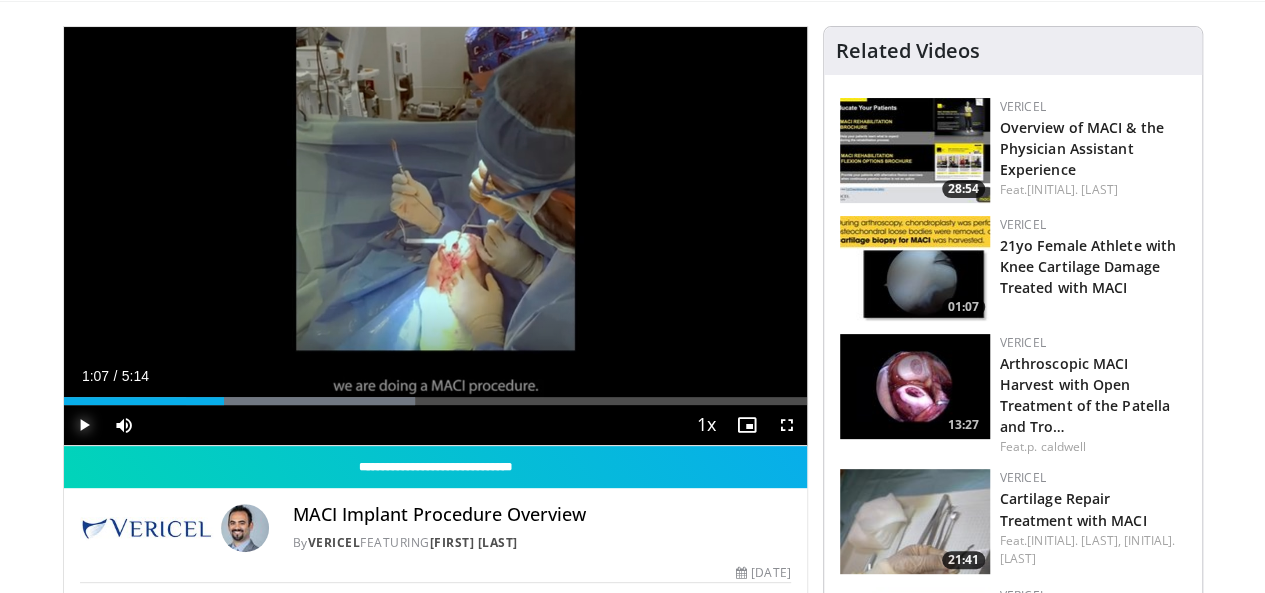 click at bounding box center (84, 425) 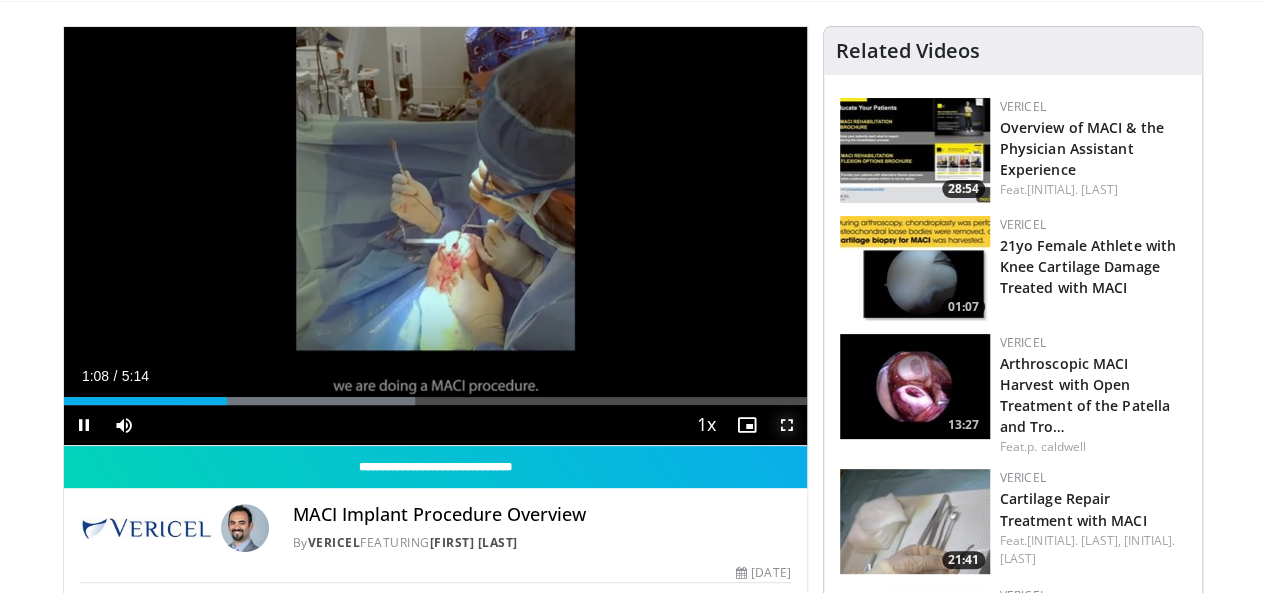 click at bounding box center [787, 425] 